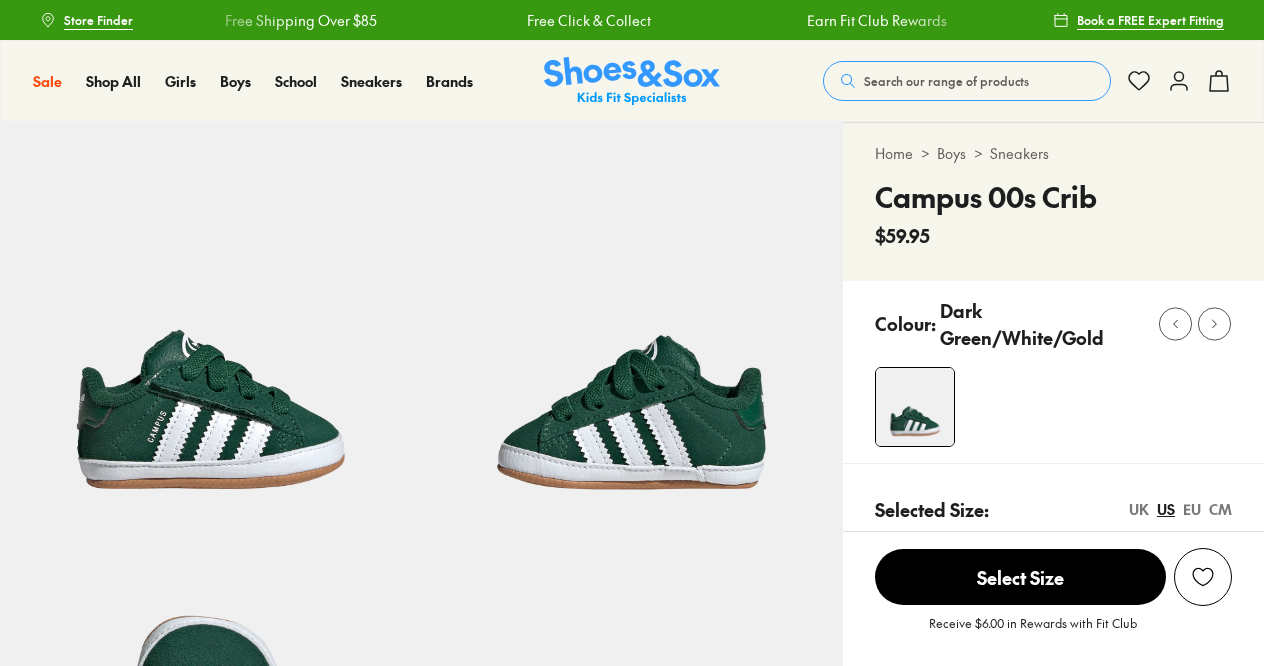 scroll, scrollTop: 0, scrollLeft: 0, axis: both 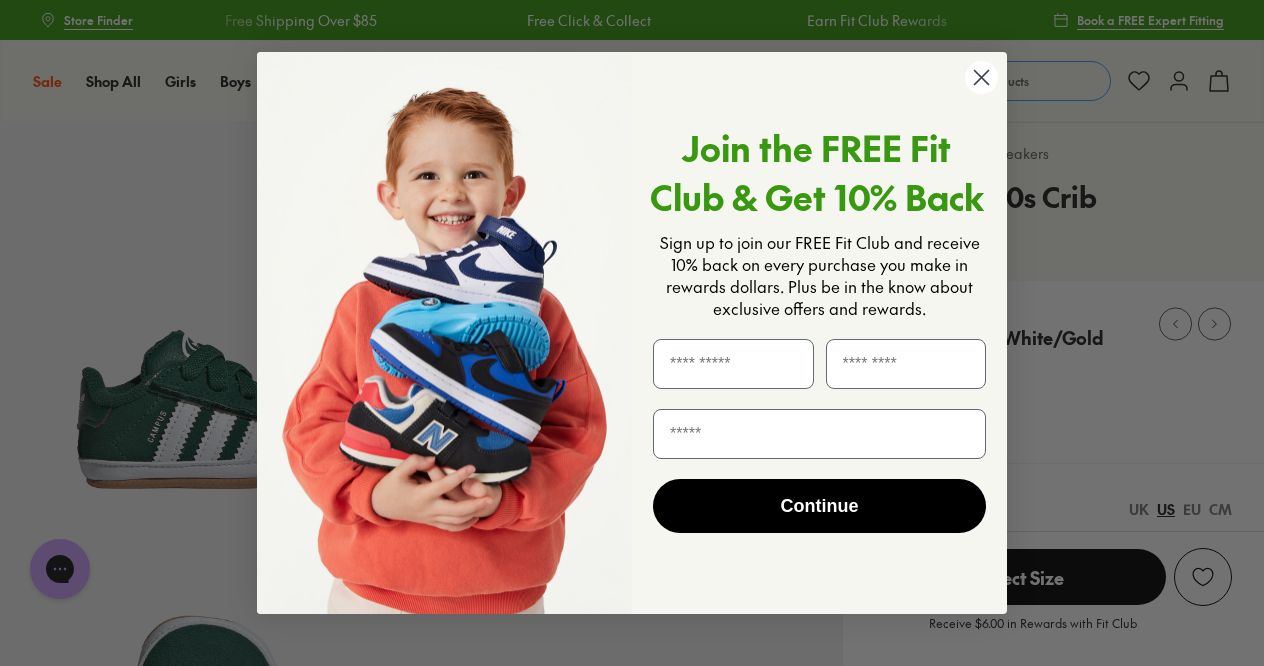 click 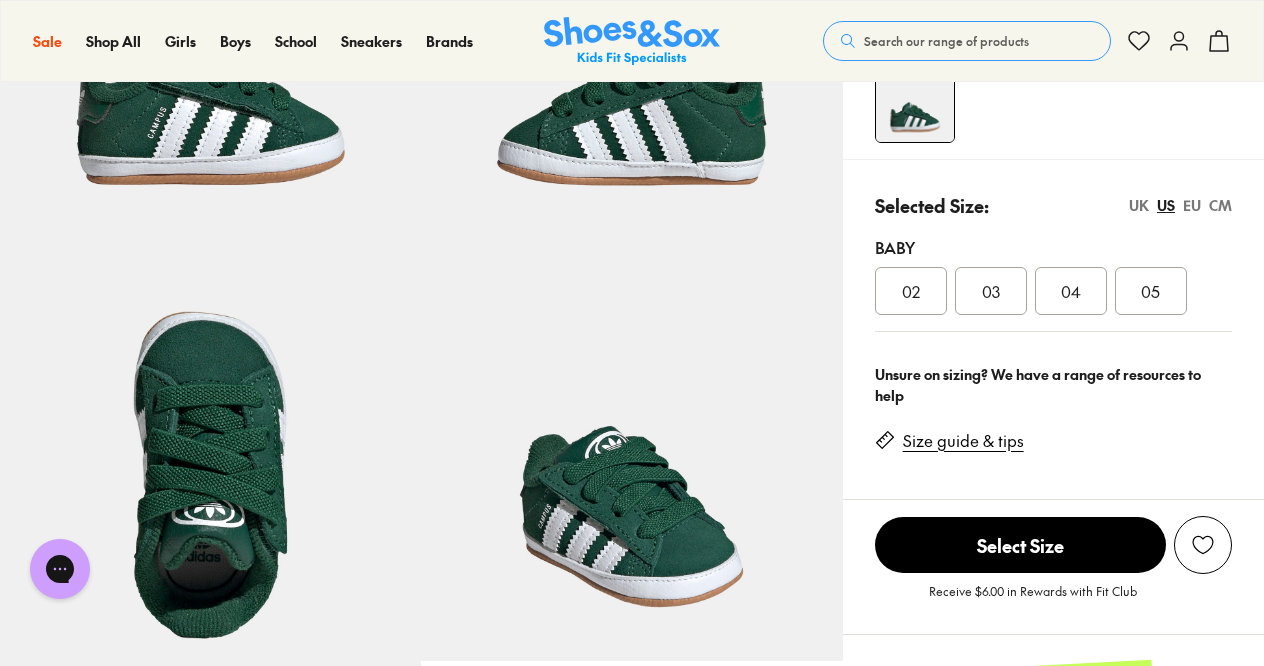 scroll, scrollTop: 308, scrollLeft: 0, axis: vertical 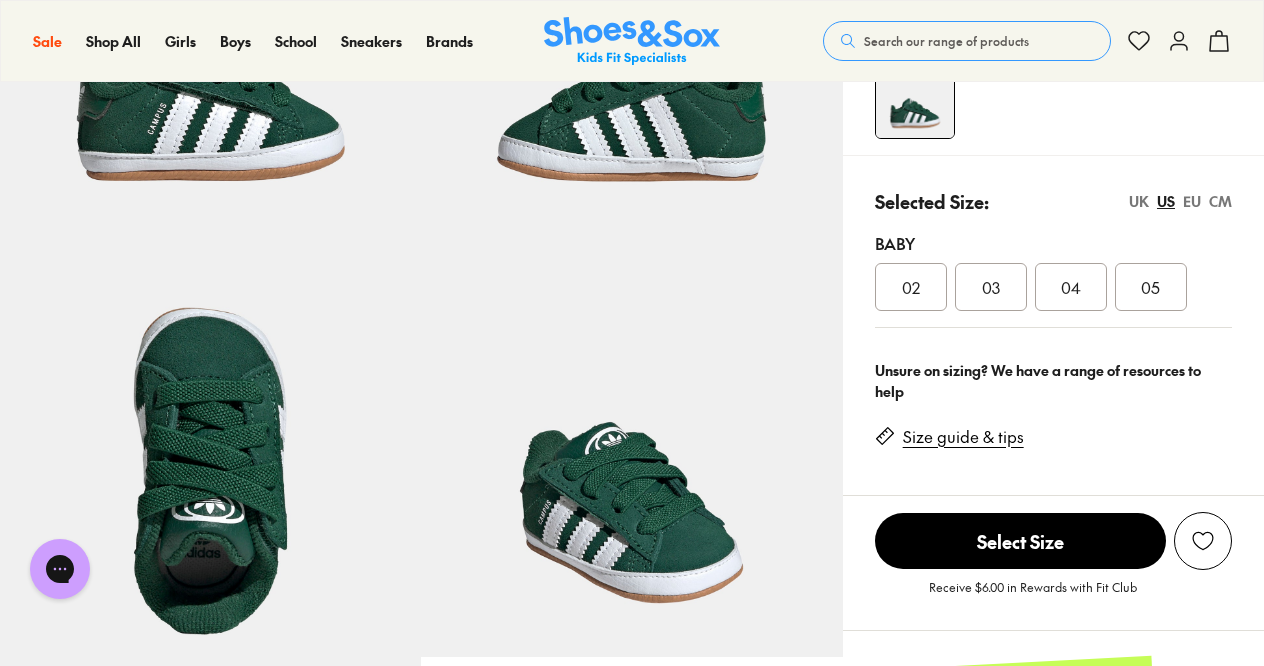 click on "05" at bounding box center (1150, 287) 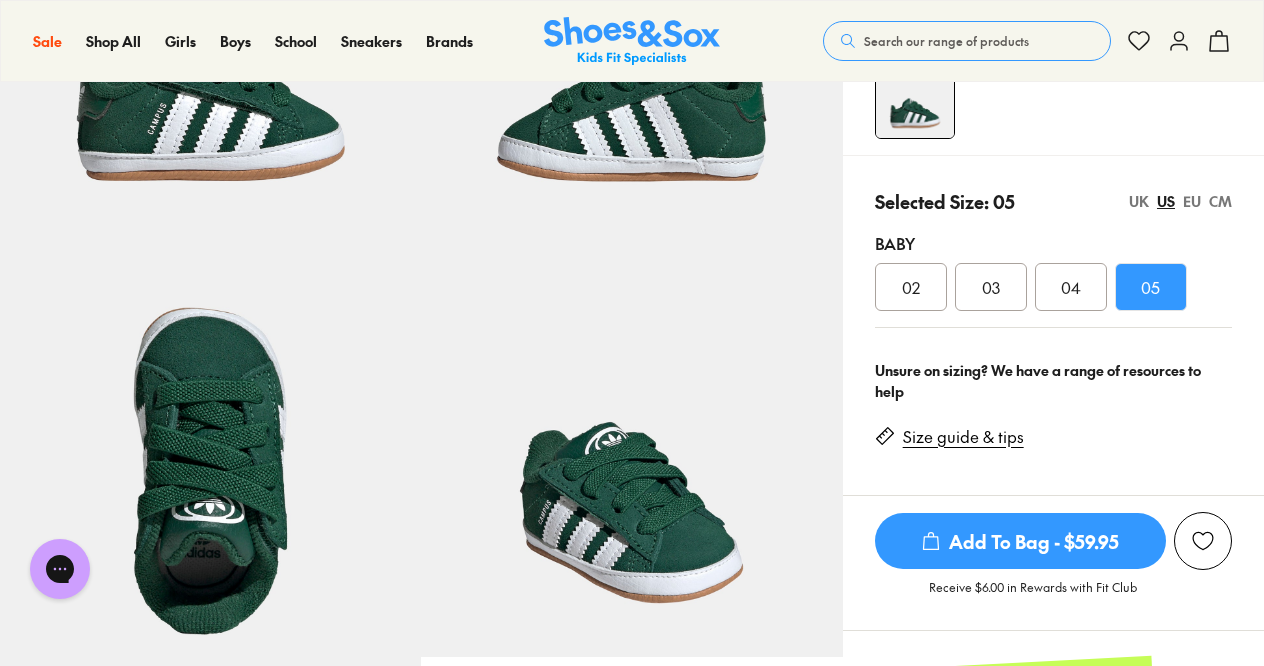 click on "Add To Bag - $59.95" at bounding box center (1020, 541) 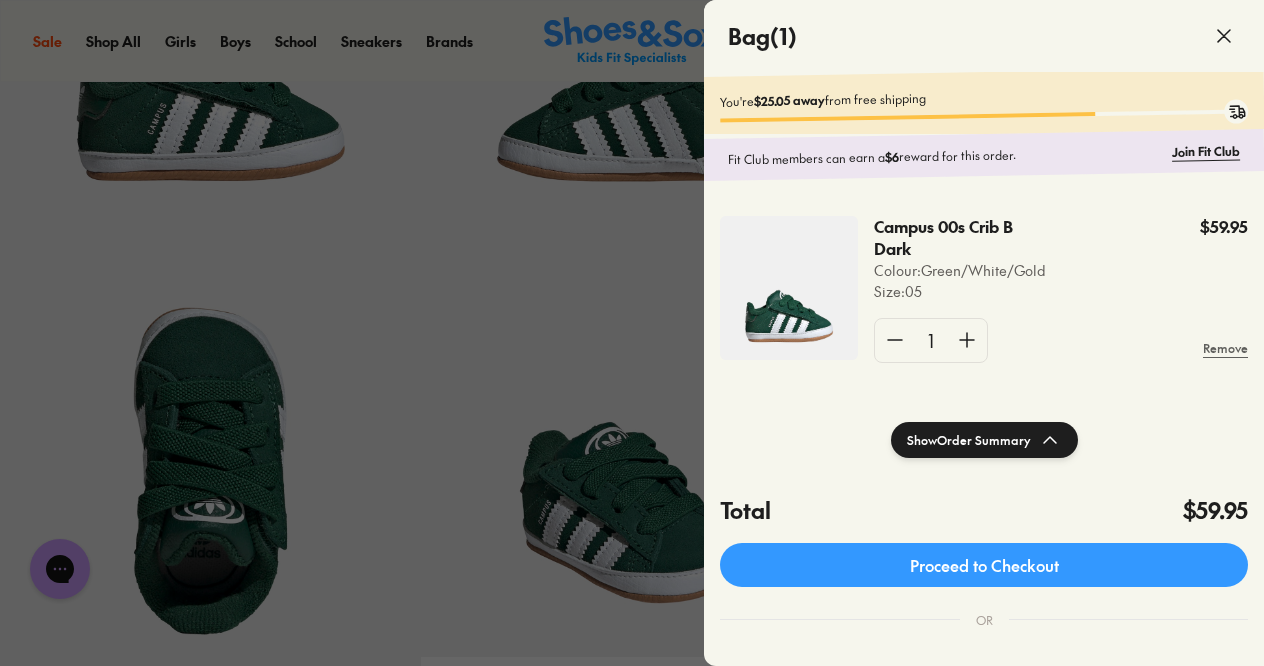 click 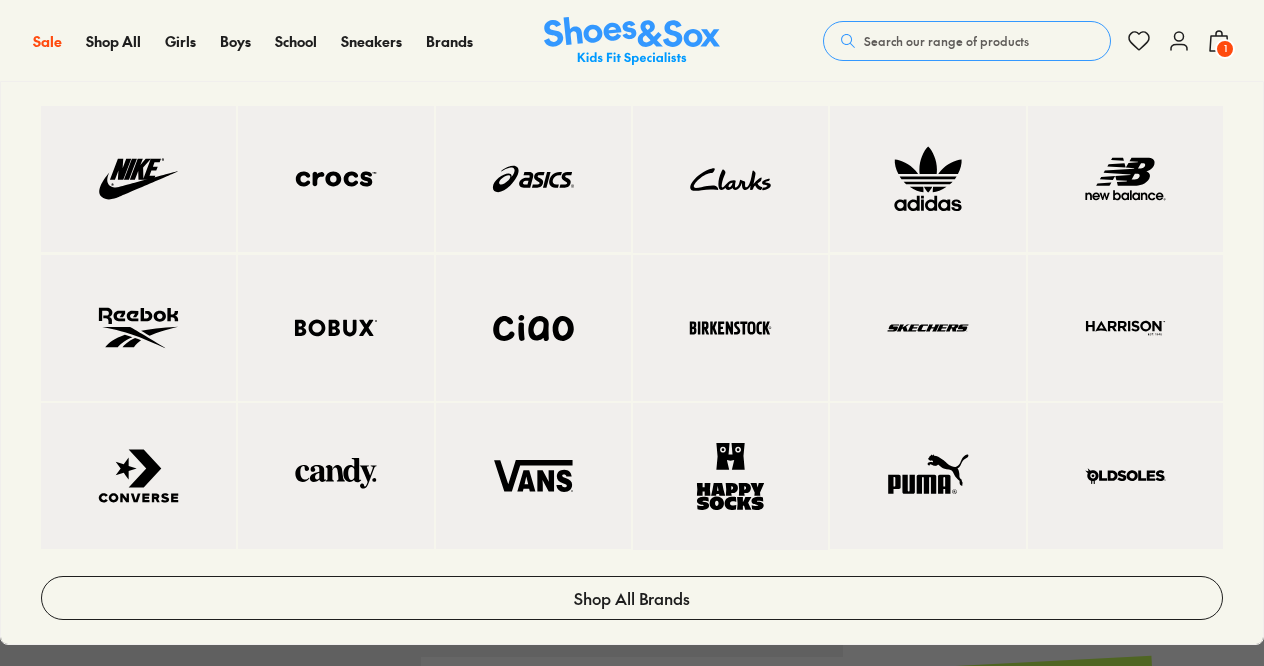 click at bounding box center [927, 179] 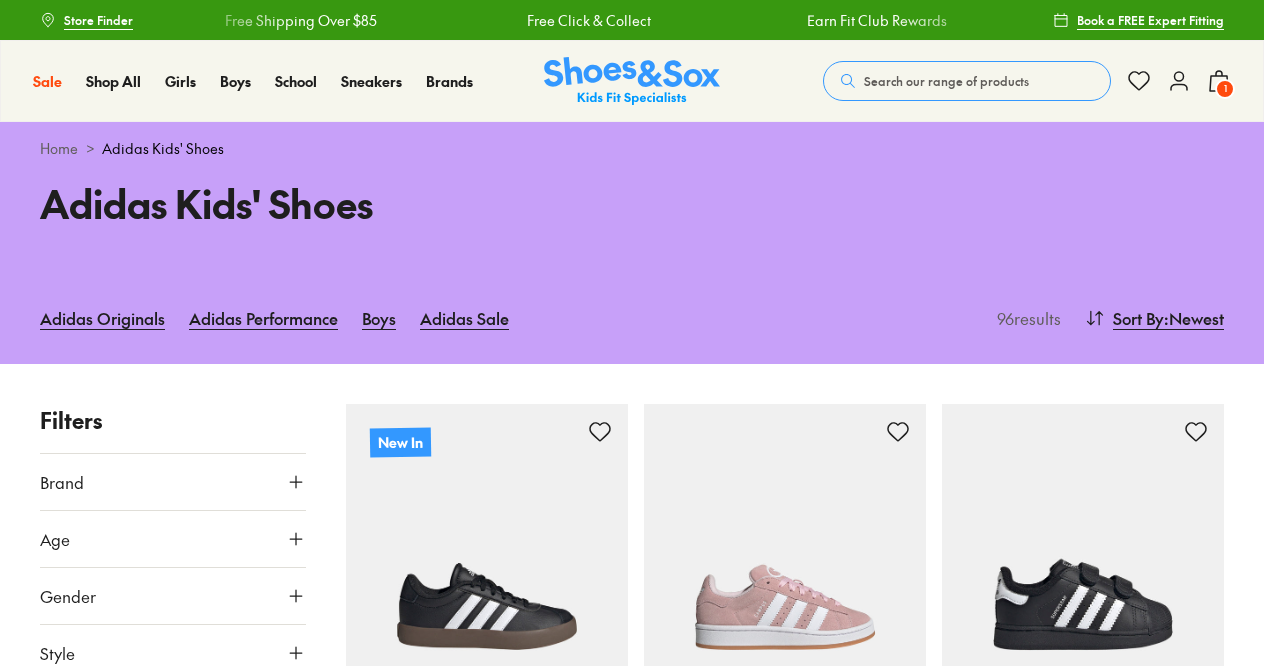 scroll, scrollTop: 0, scrollLeft: 0, axis: both 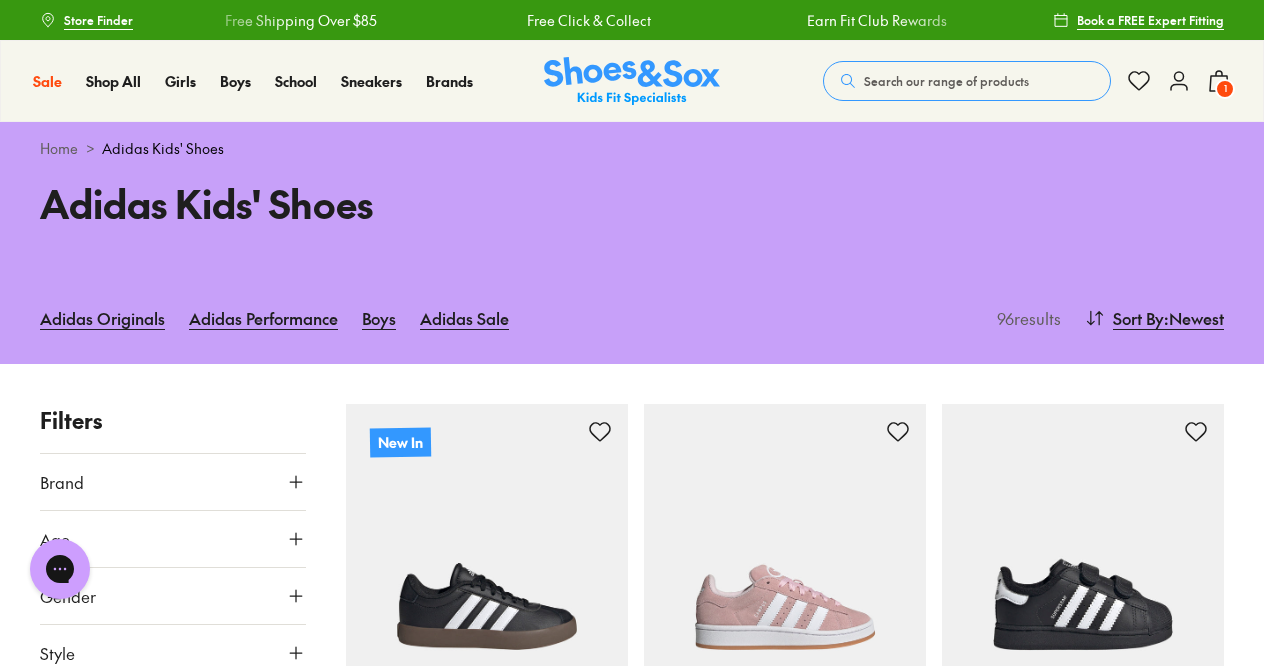 drag, startPoint x: 1262, startPoint y: 54, endPoint x: 1271, endPoint y: 96, distance: 42.953465 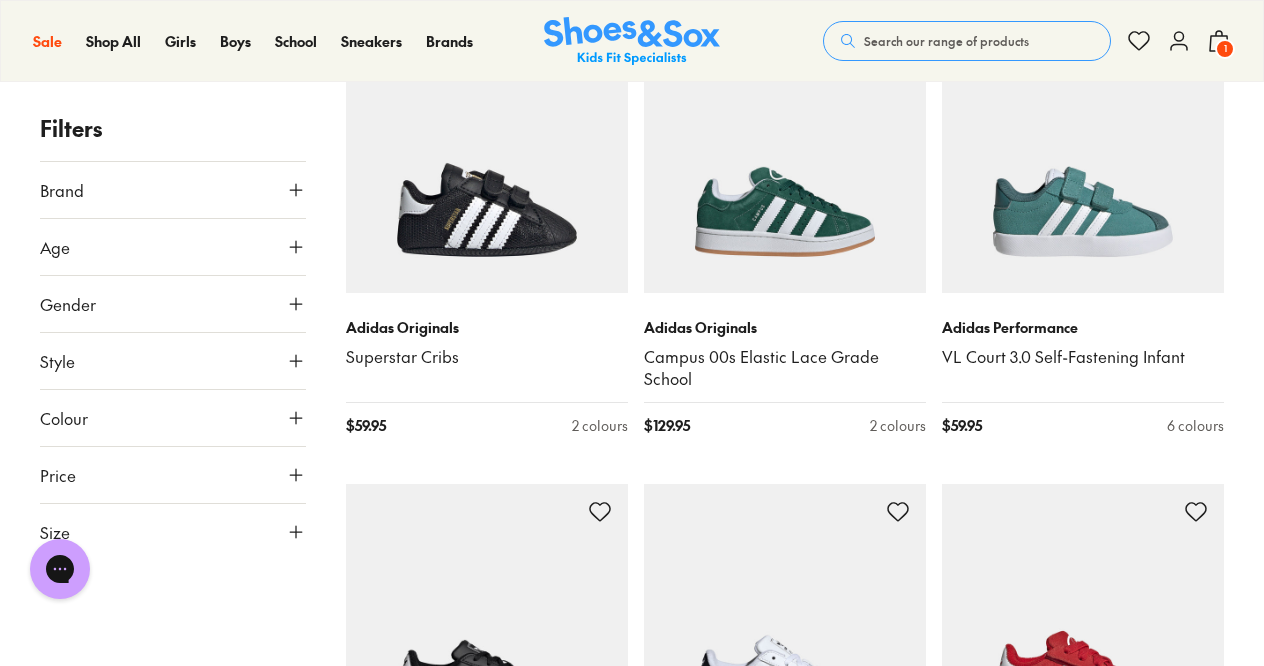 scroll, scrollTop: 873, scrollLeft: 0, axis: vertical 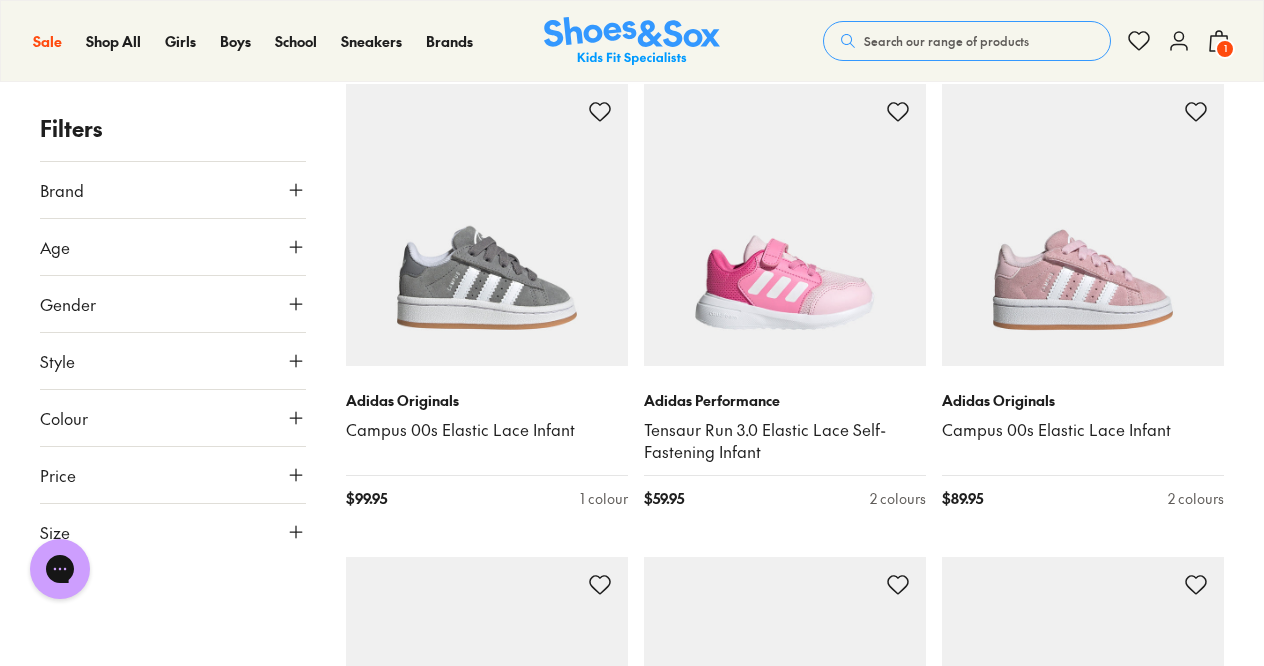 drag, startPoint x: 1263, startPoint y: 321, endPoint x: 1271, endPoint y: 347, distance: 27.202942 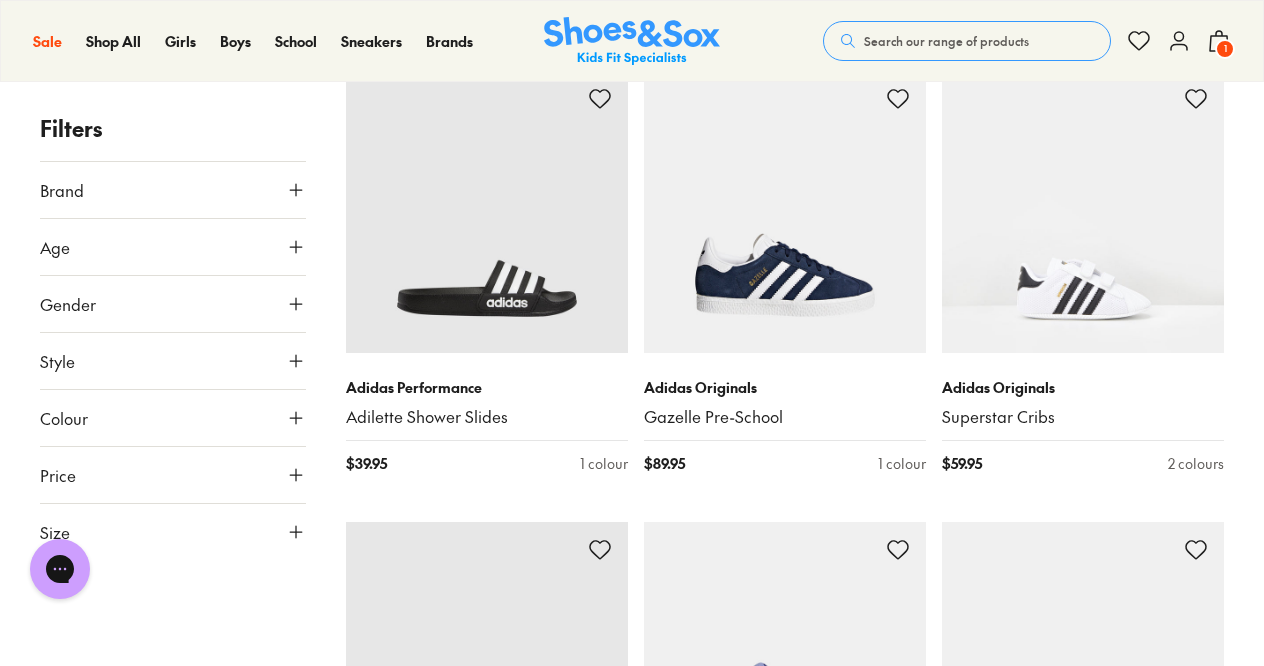 scroll, scrollTop: 9212, scrollLeft: 0, axis: vertical 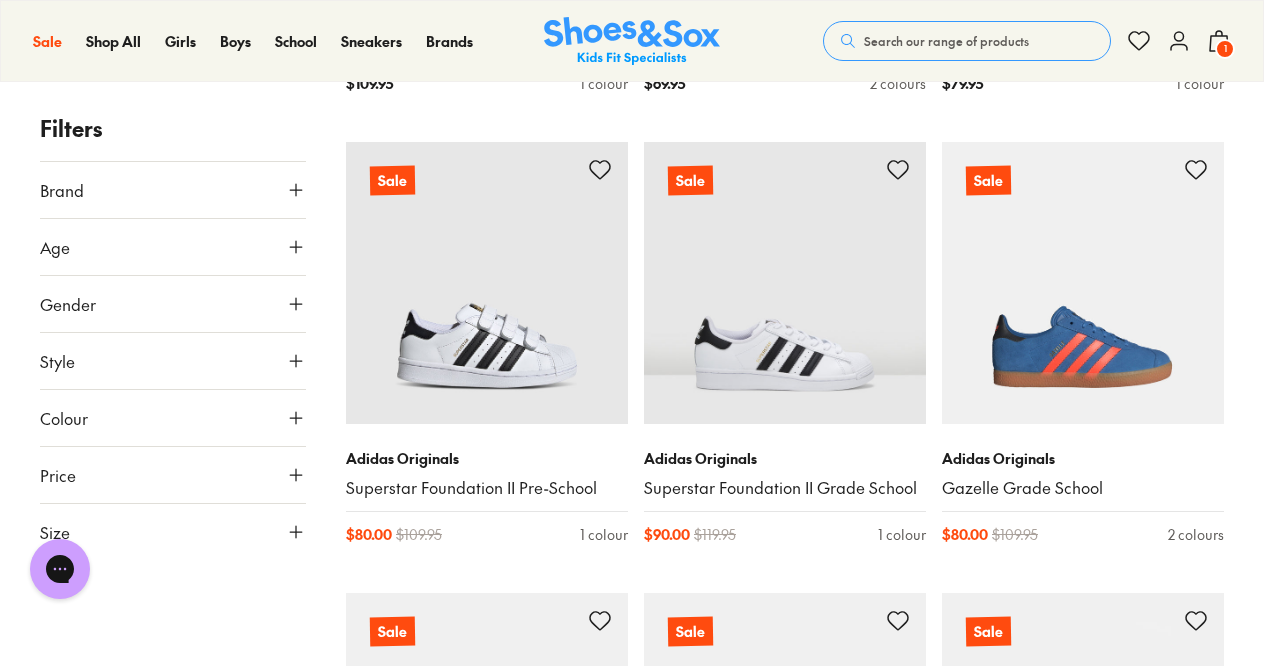 drag, startPoint x: 1262, startPoint y: 433, endPoint x: 1271, endPoint y: 460, distance: 28.460499 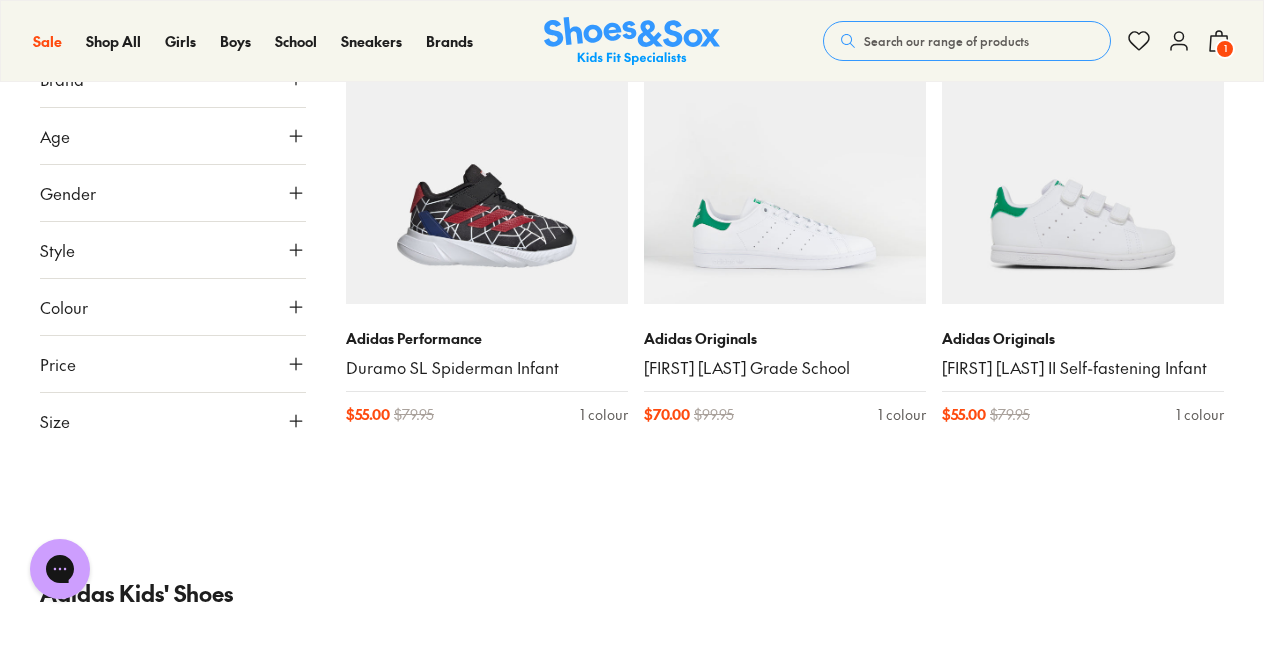 scroll, scrollTop: 14790, scrollLeft: 0, axis: vertical 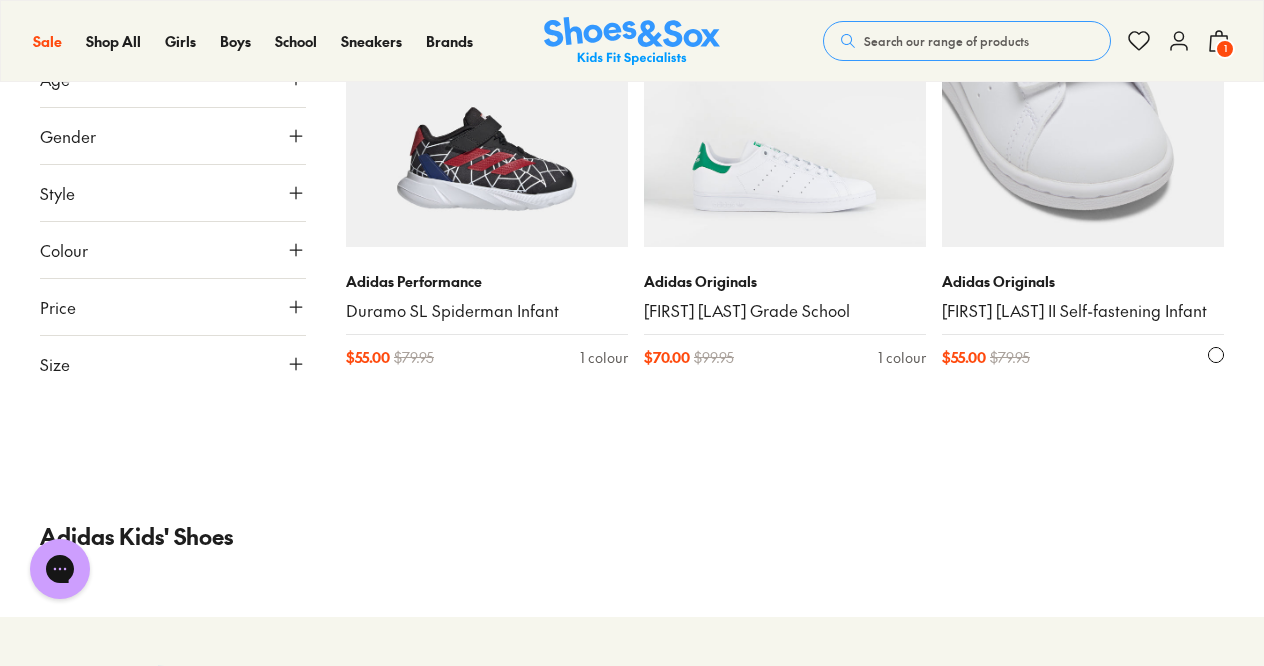click on "Adidas Originals Stan Smith II Self-fastening Infant $ 55.00 $ 79.95 1 colour" at bounding box center [1083, 319] 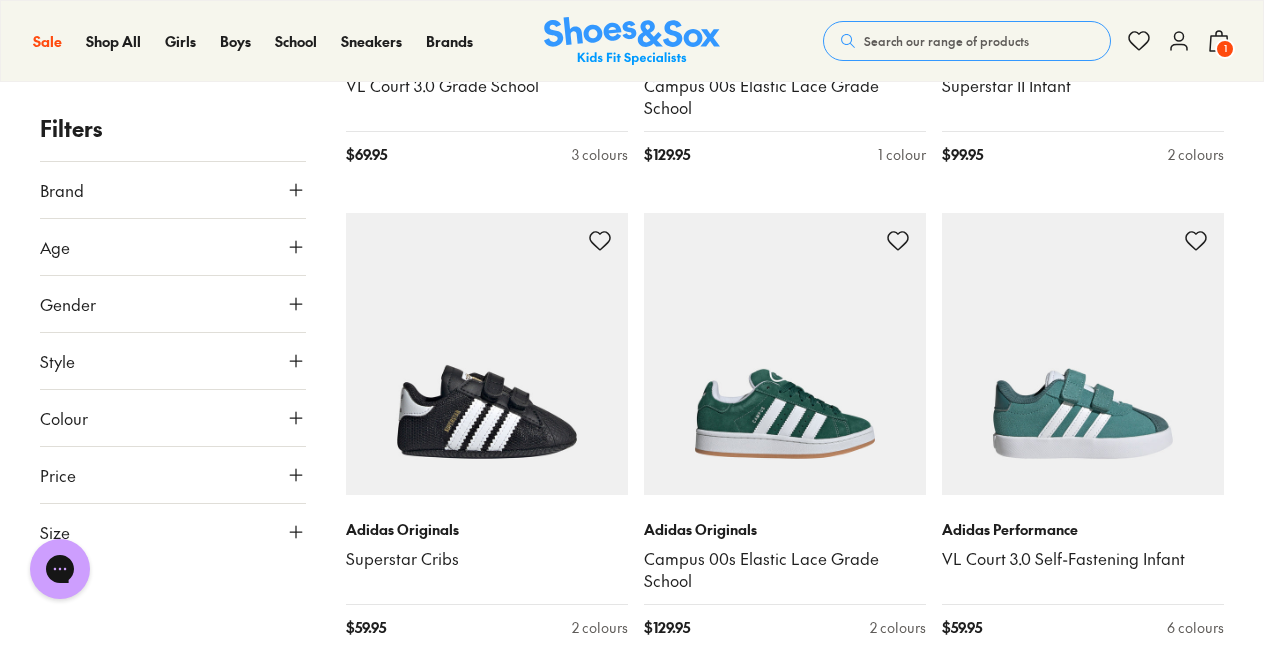 scroll, scrollTop: 0, scrollLeft: 0, axis: both 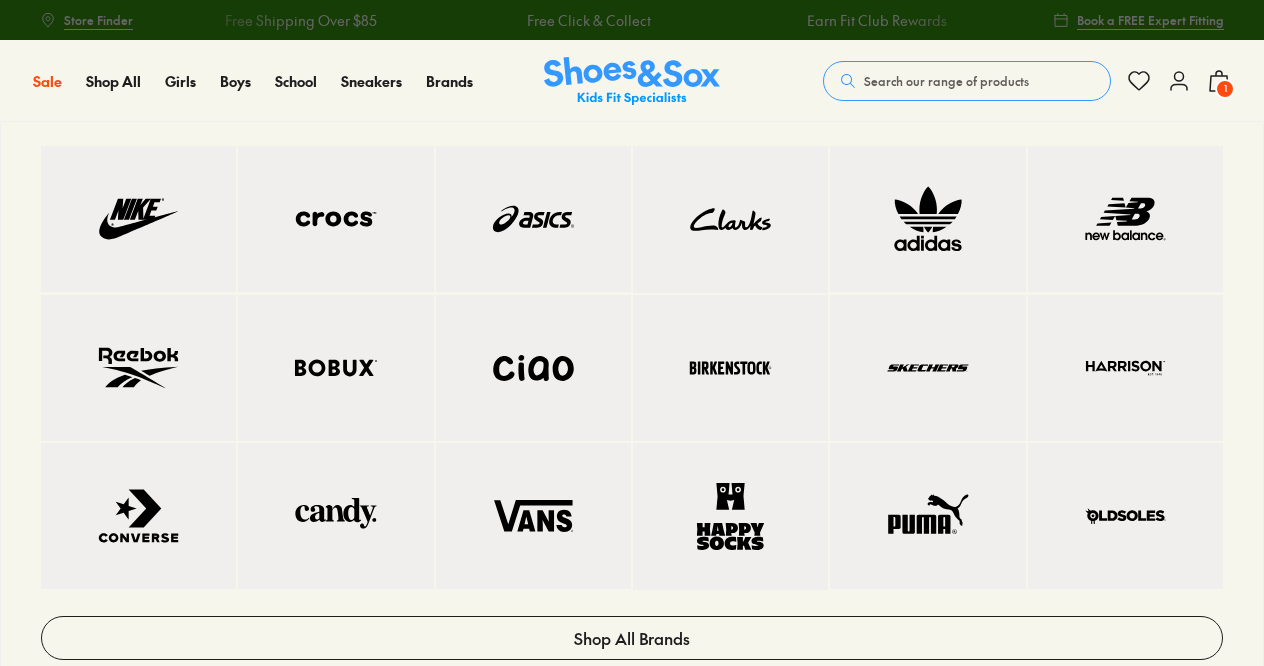 click at bounding box center [1125, 219] 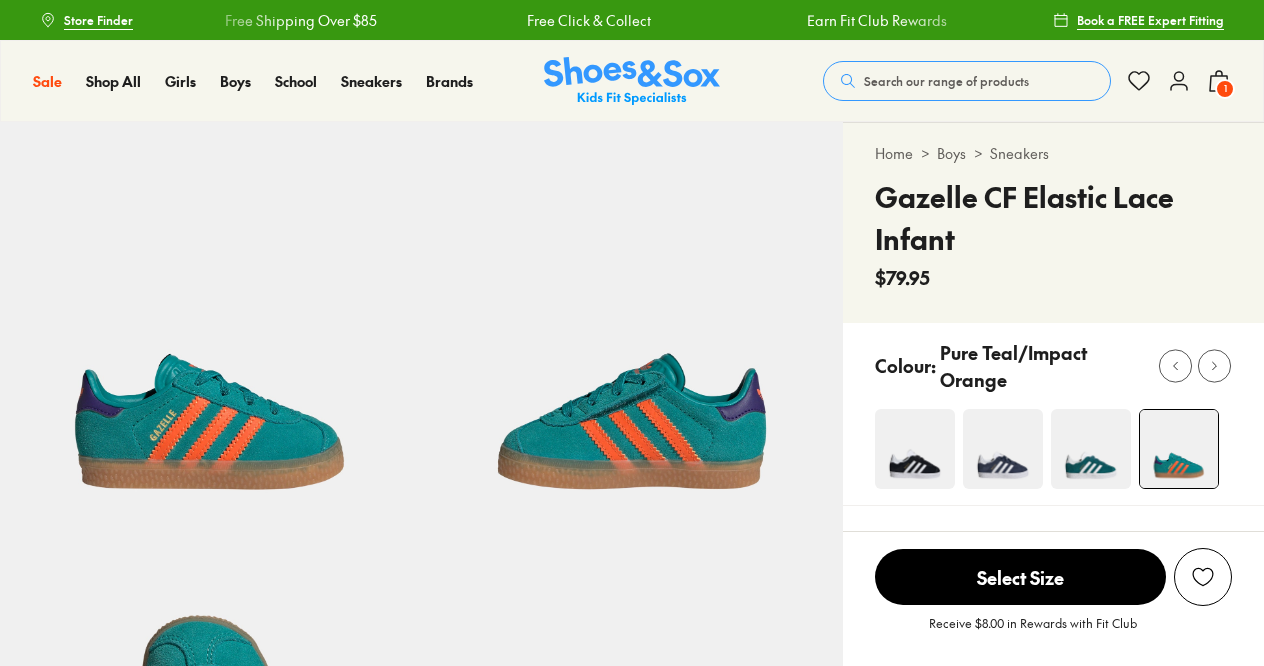 select on "*" 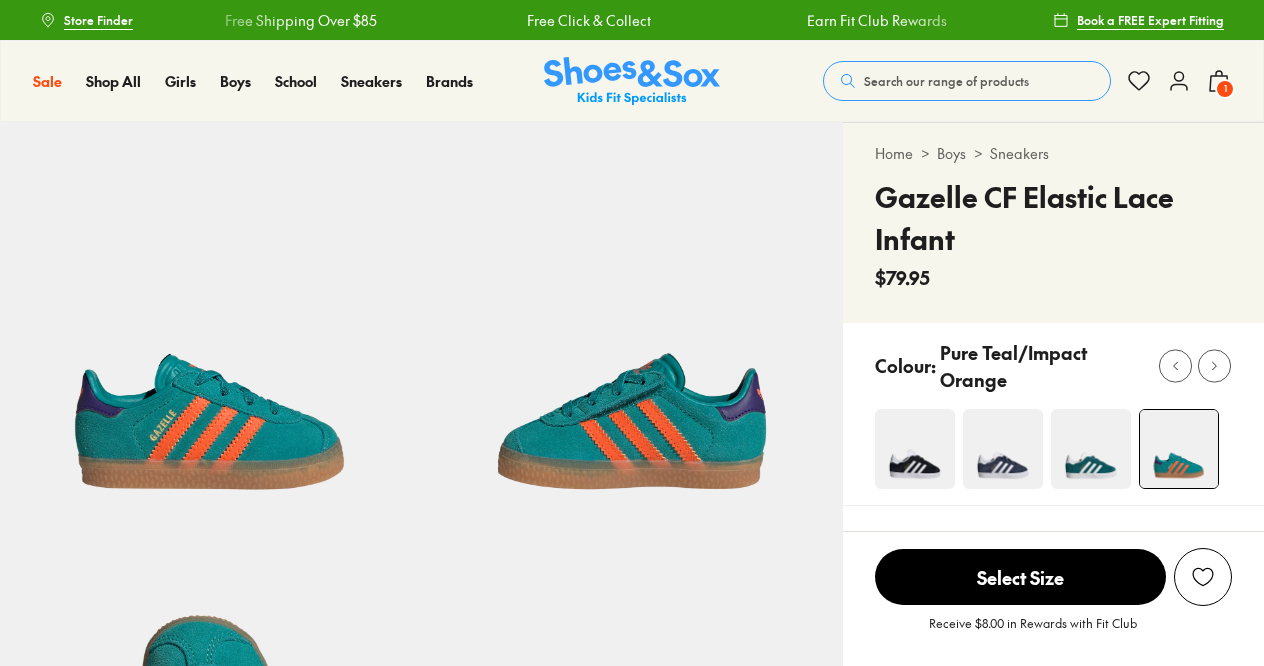 scroll, scrollTop: 0, scrollLeft: 0, axis: both 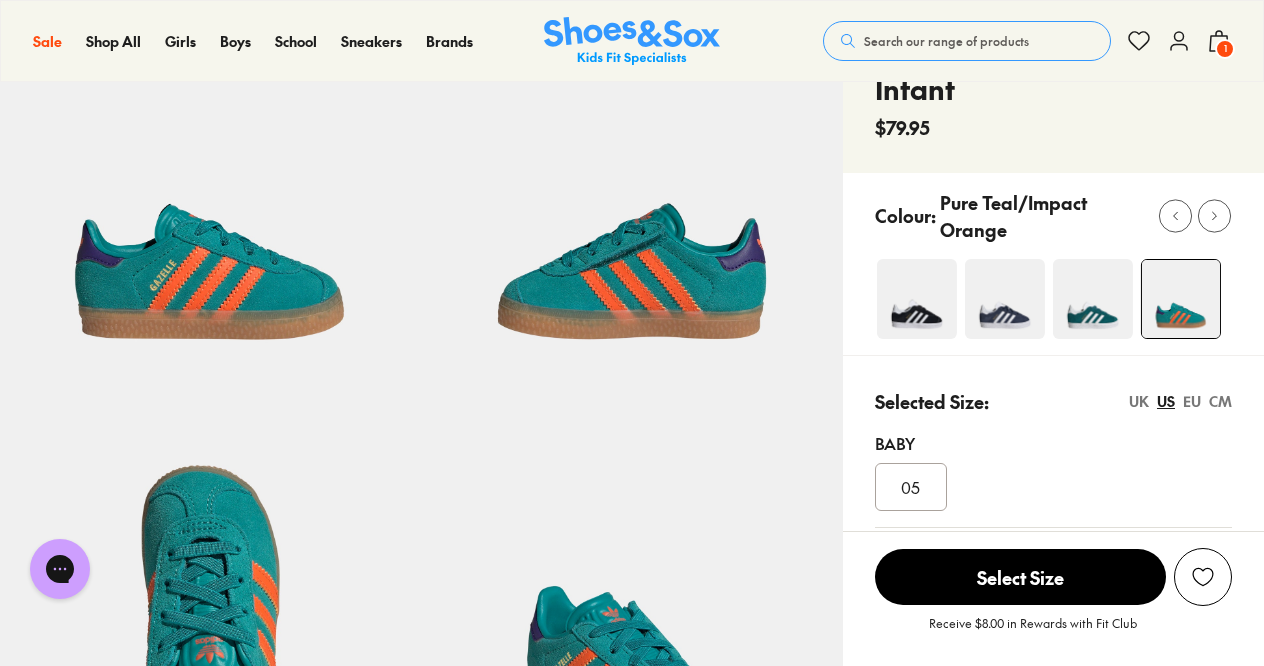 click at bounding box center [1093, 299] 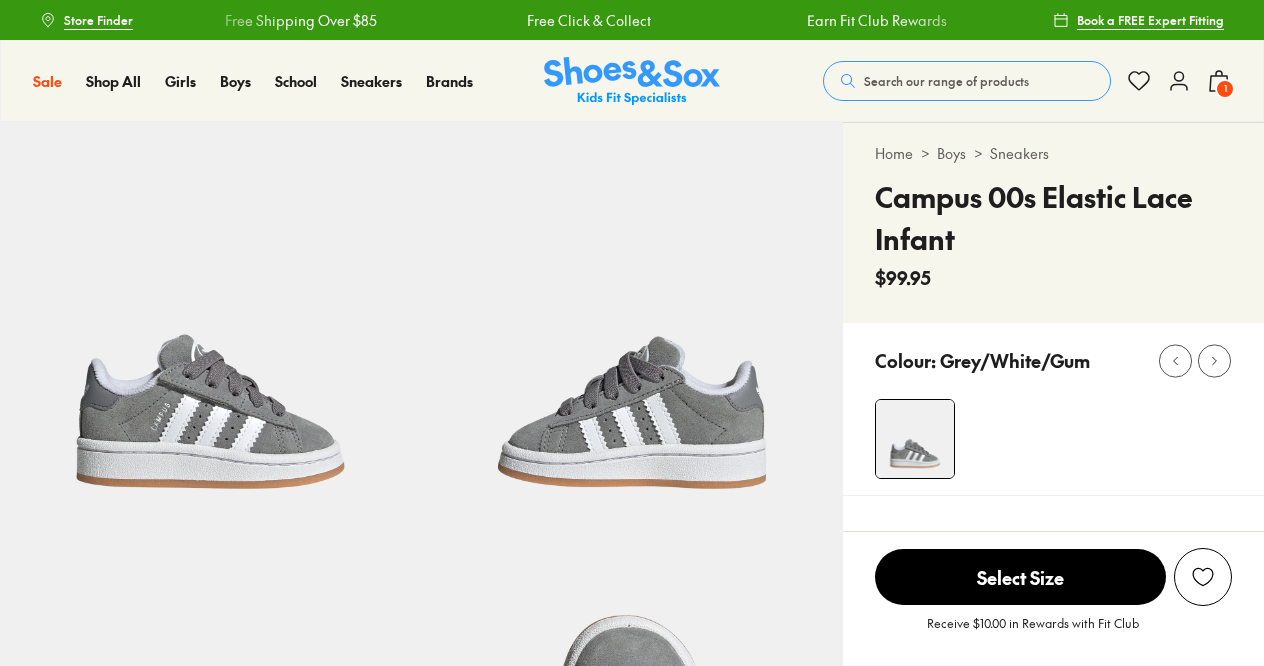 select on "*" 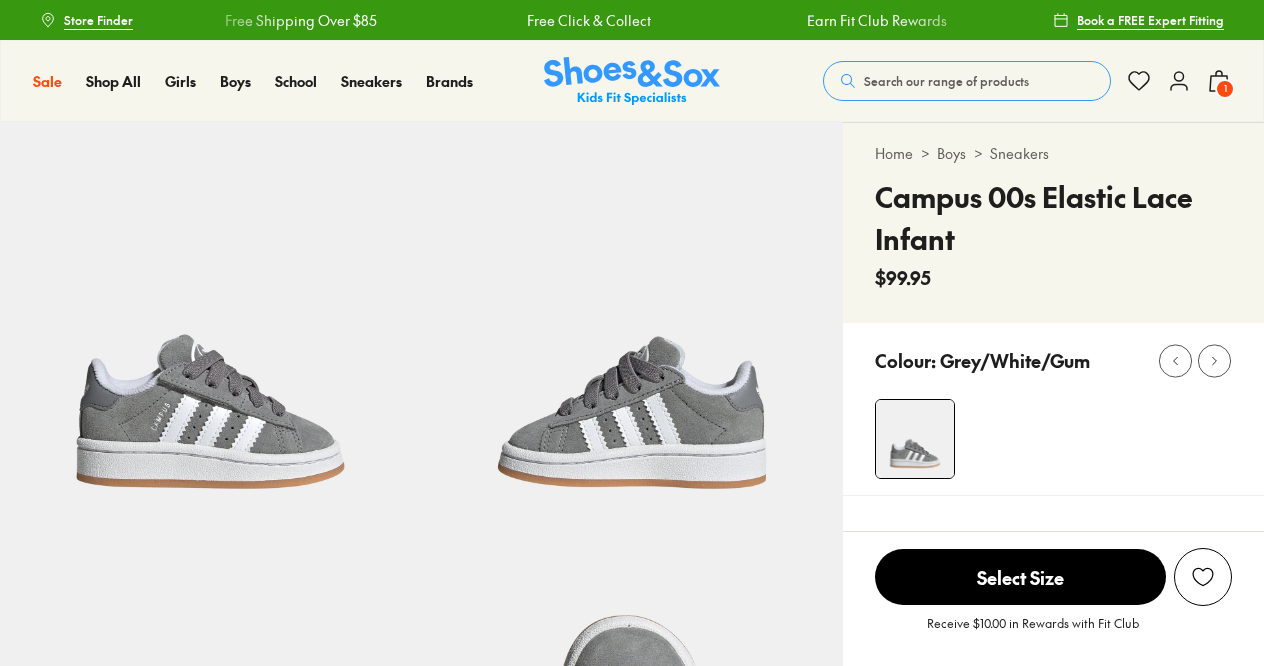 scroll, scrollTop: 0, scrollLeft: 0, axis: both 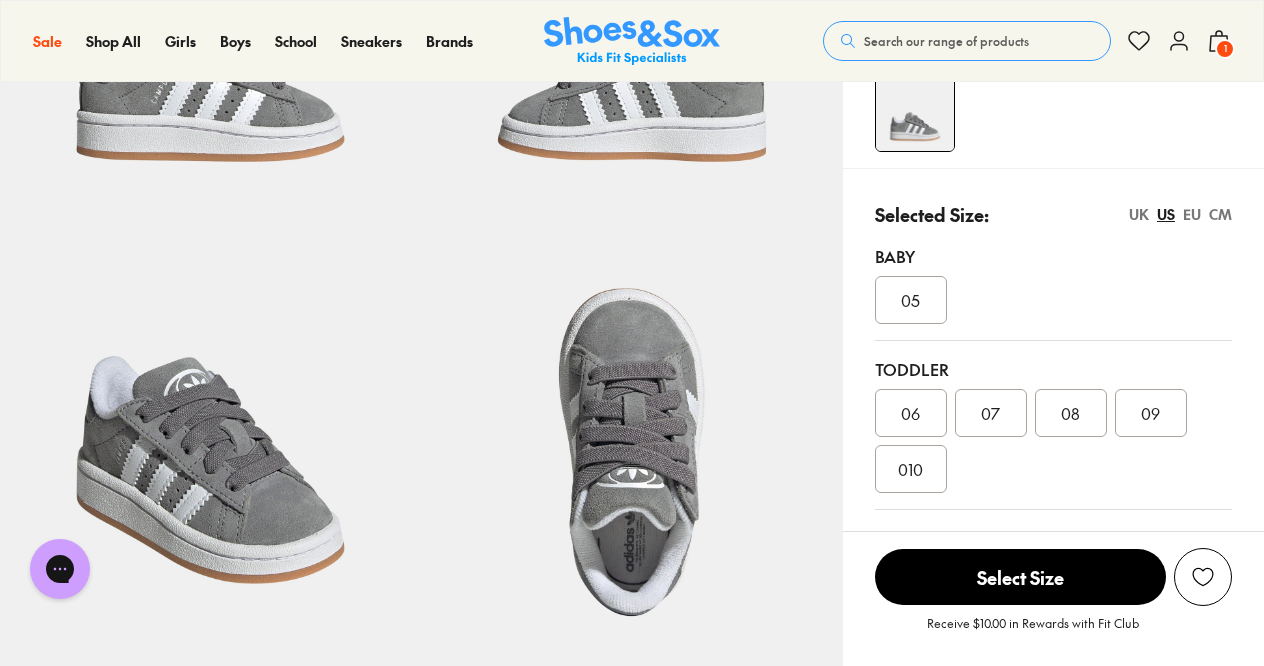 click on "05" at bounding box center [910, 300] 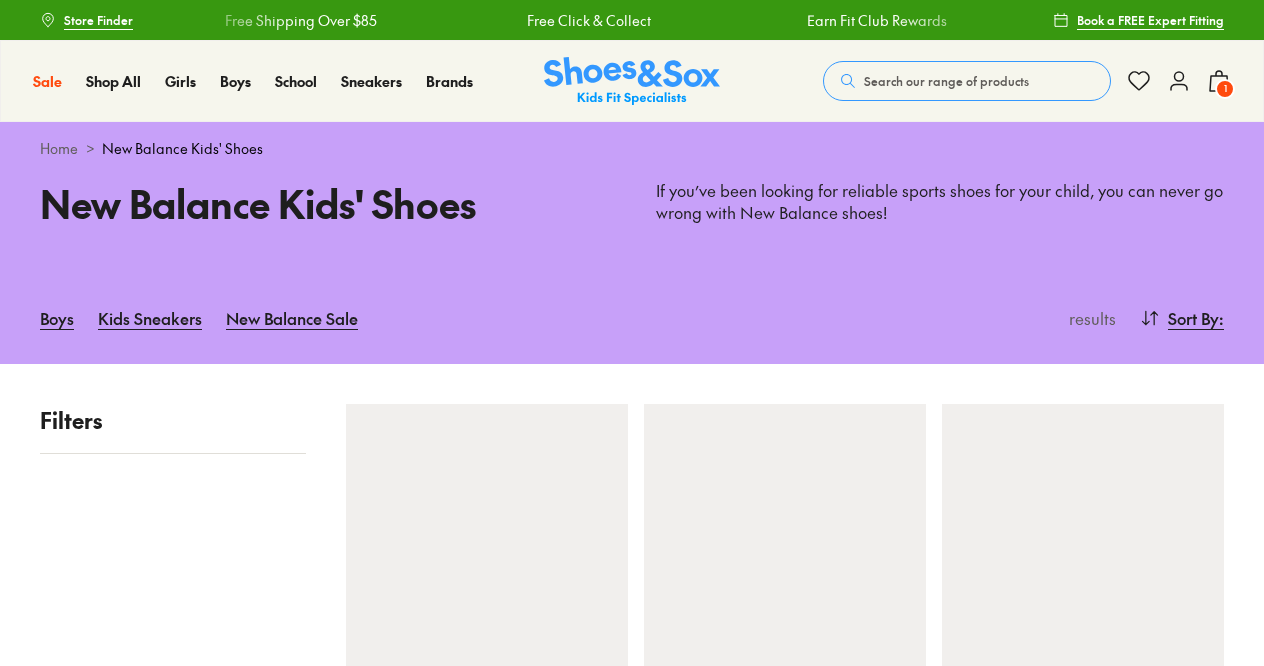scroll, scrollTop: 0, scrollLeft: 0, axis: both 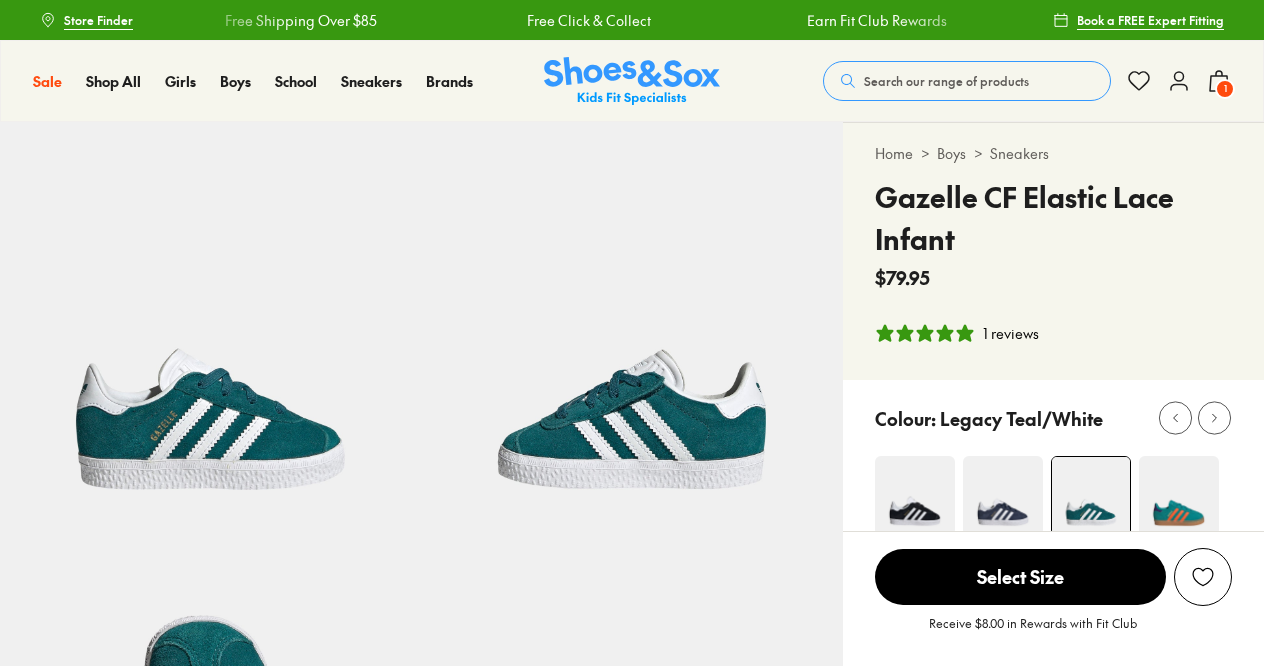 select on "*" 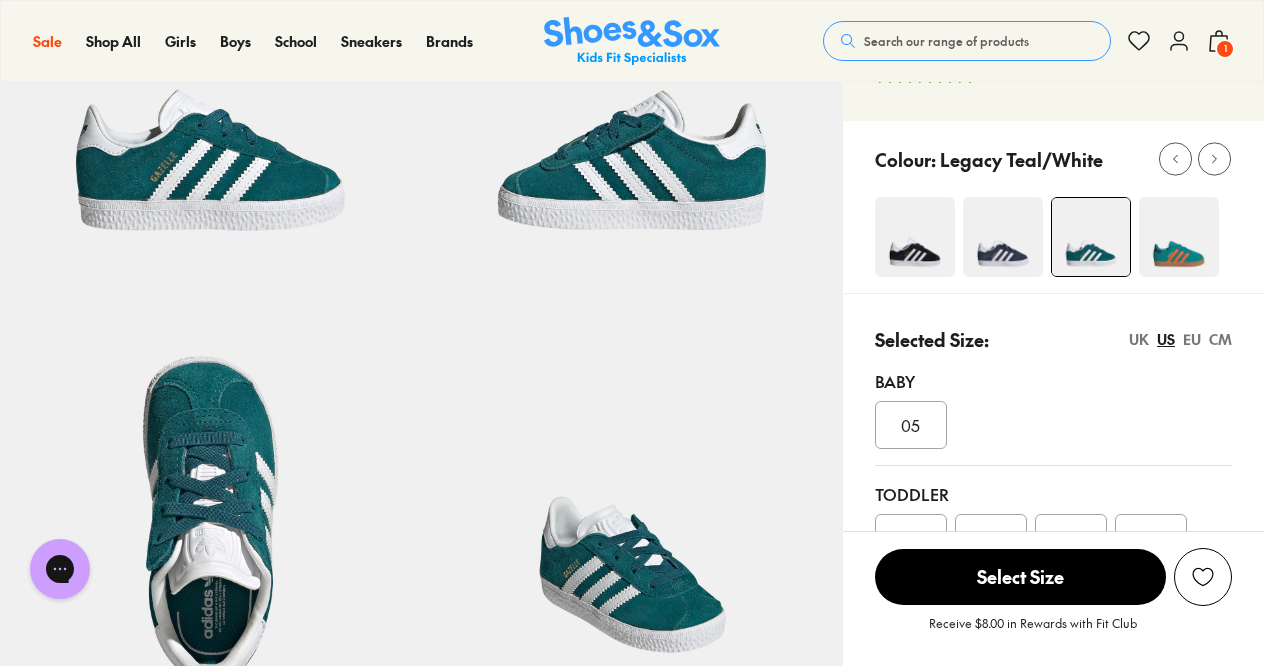 scroll, scrollTop: 261, scrollLeft: 0, axis: vertical 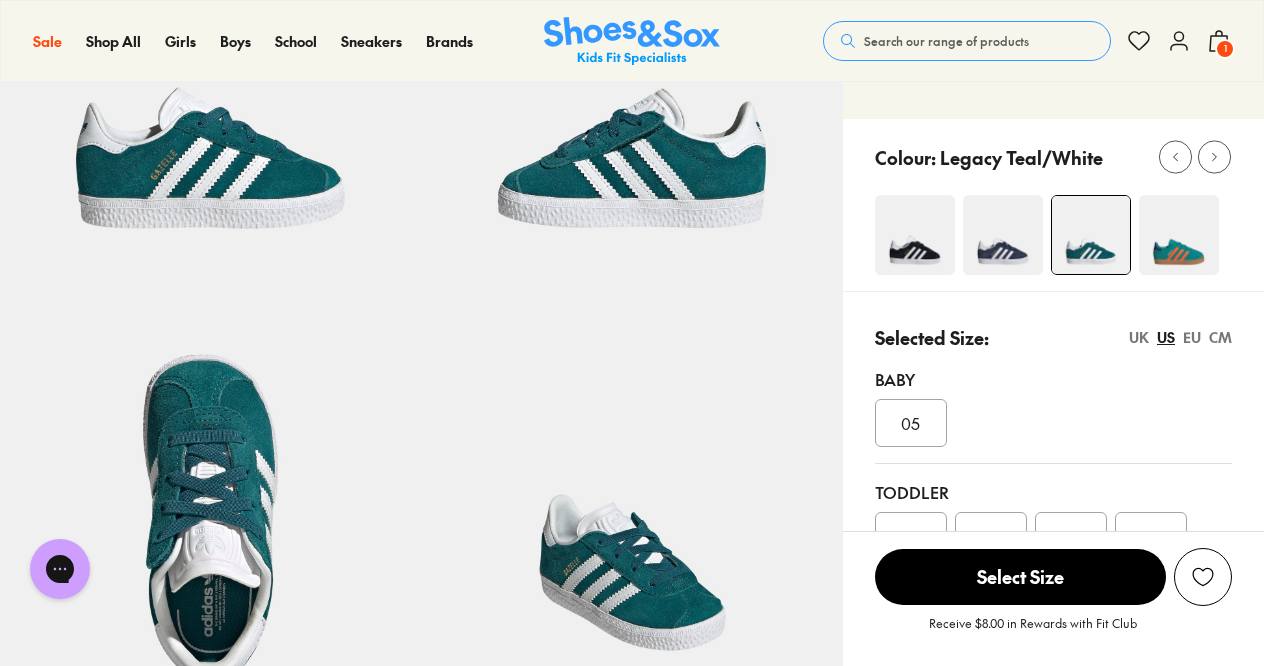 click at bounding box center [1179, 235] 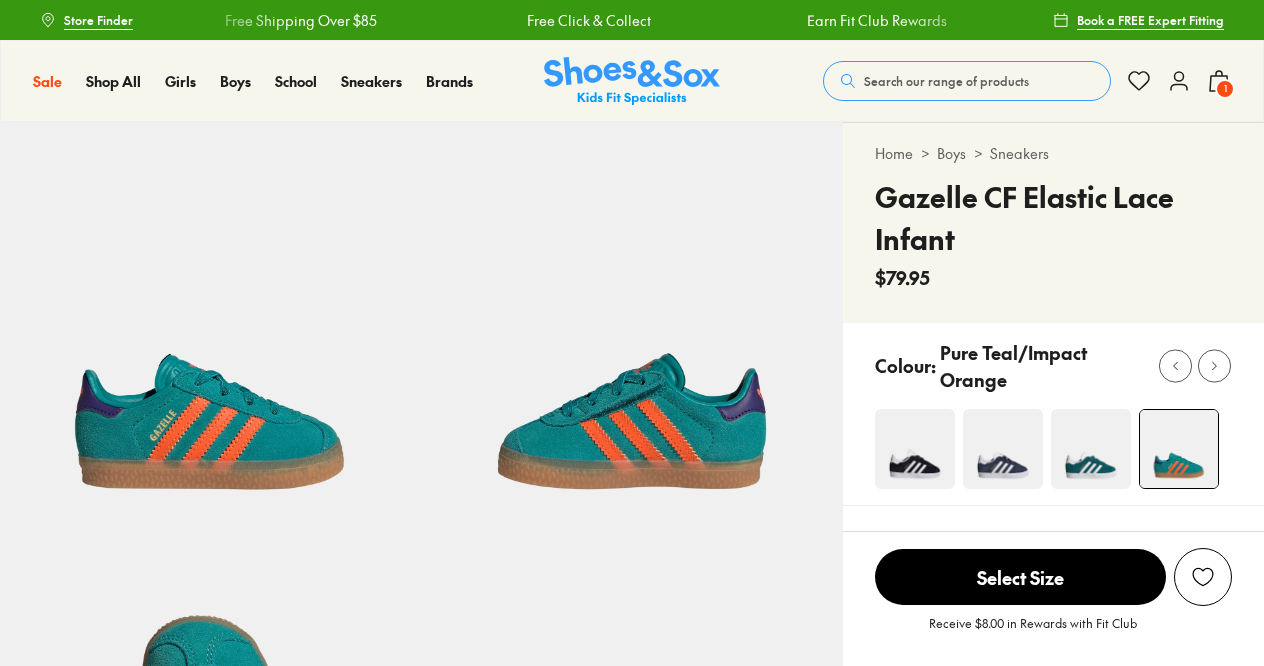 scroll, scrollTop: 0, scrollLeft: 0, axis: both 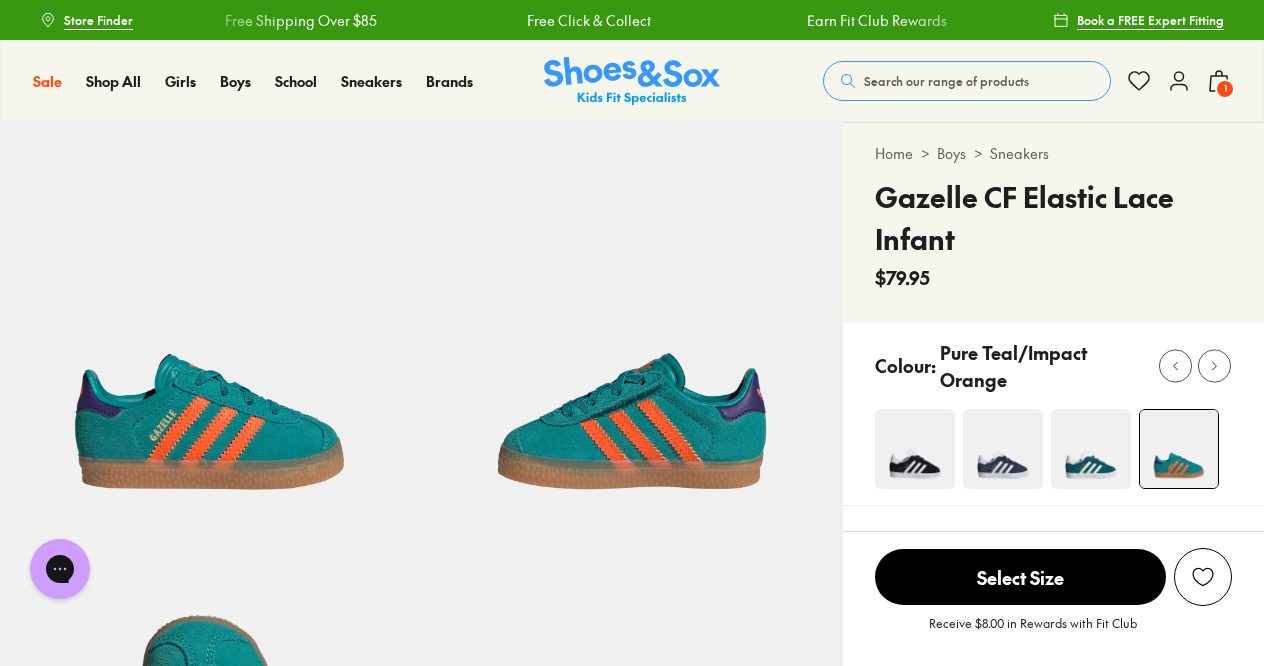 click on "Pure Teal/Impact Orange" at bounding box center [1042, 366] 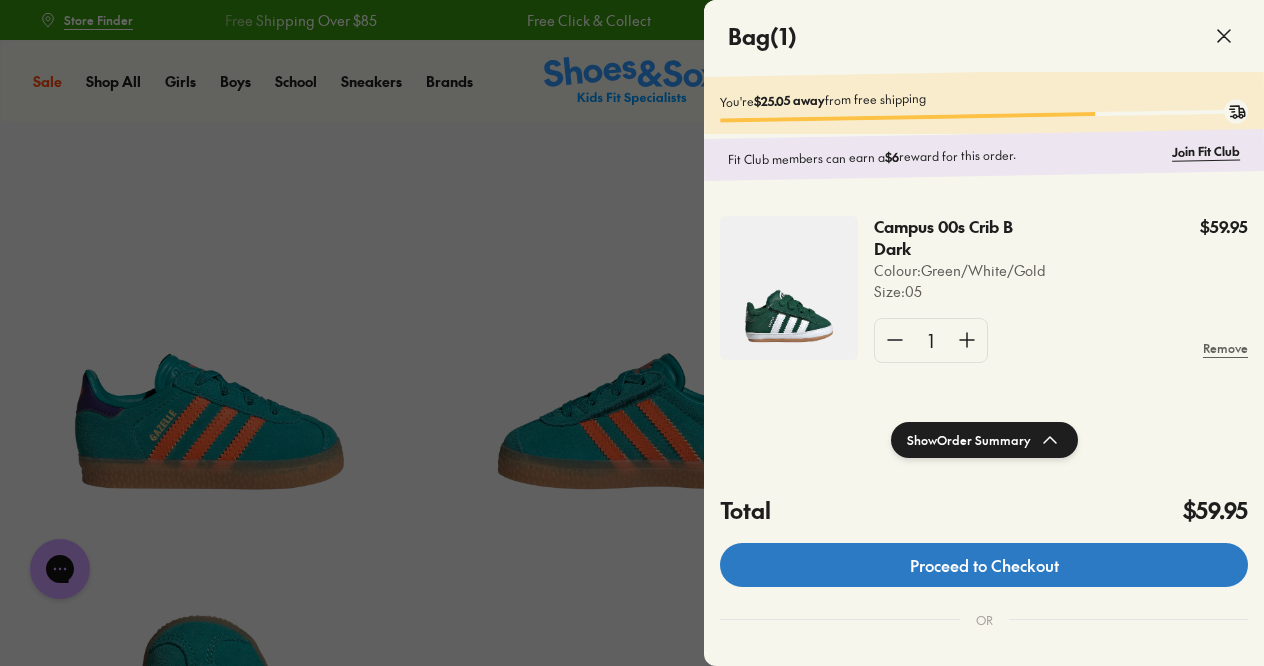 click on "Proceed to Checkout" 